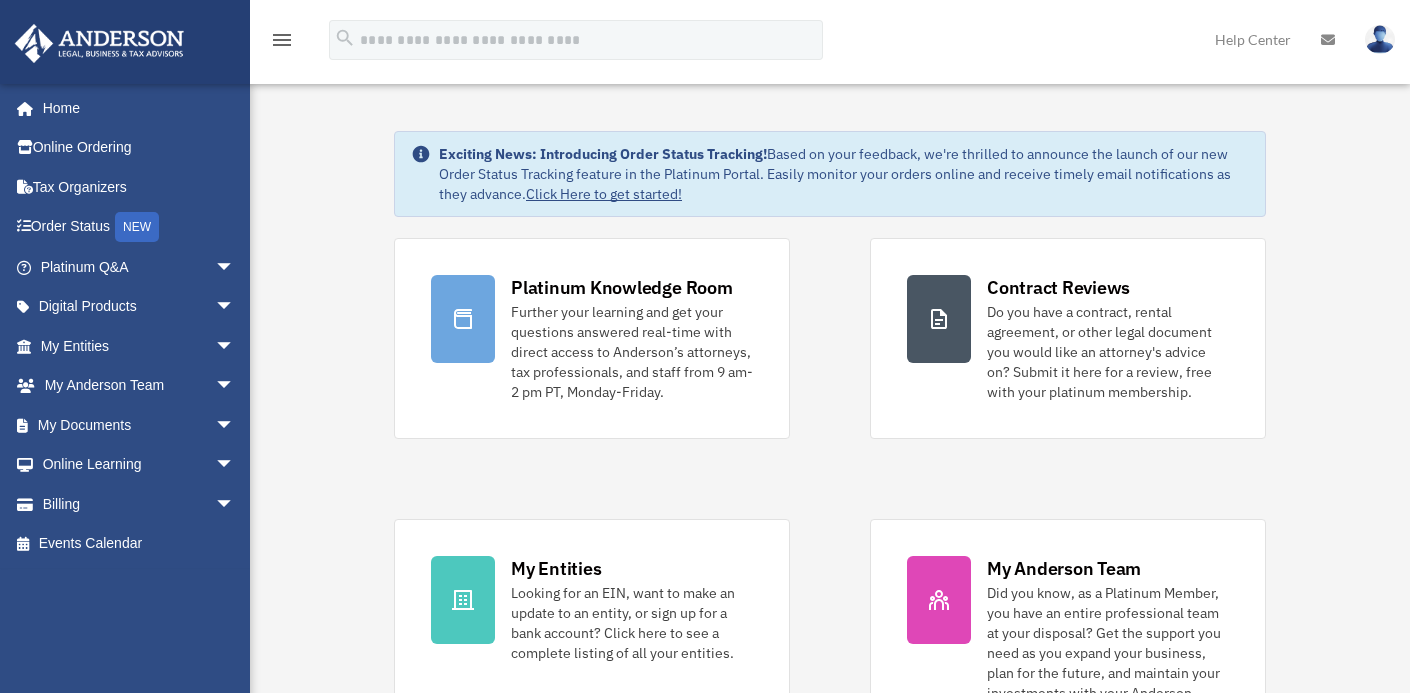 scroll, scrollTop: 0, scrollLeft: 0, axis: both 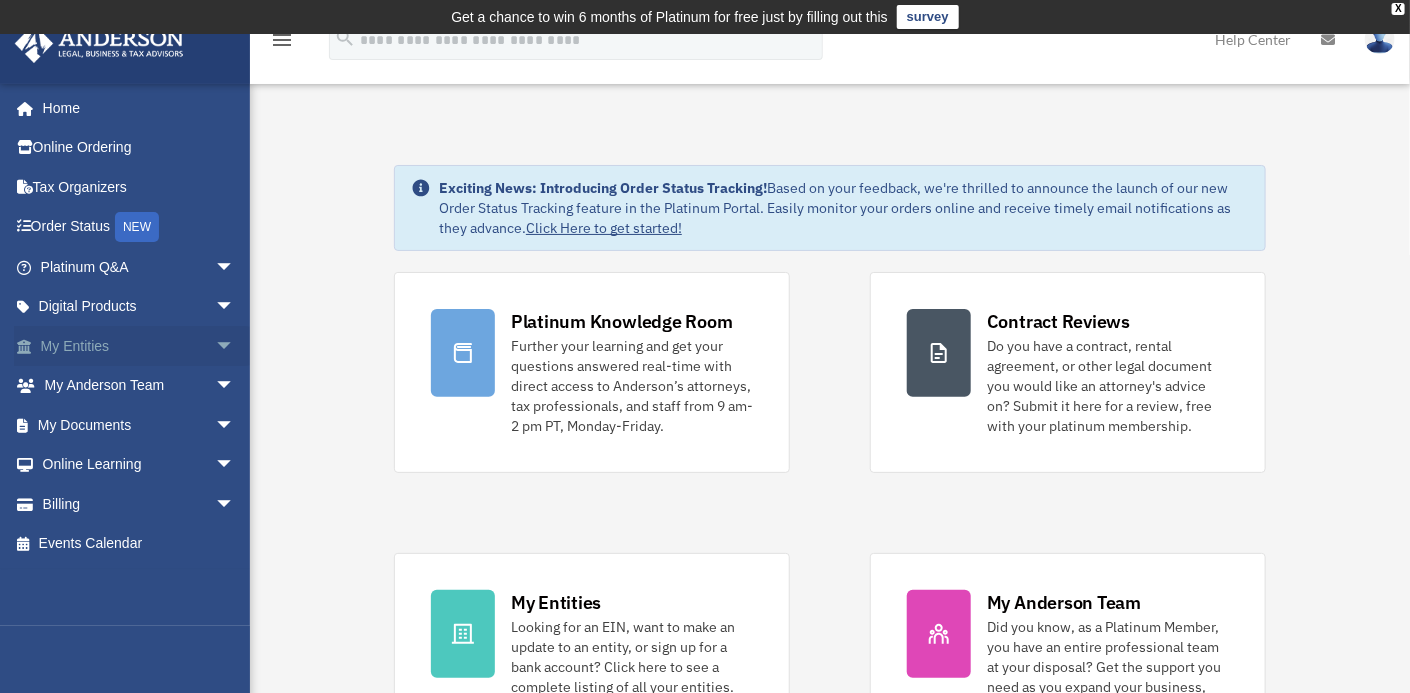 click on "My Entities arrow_drop_down" at bounding box center [139, 346] 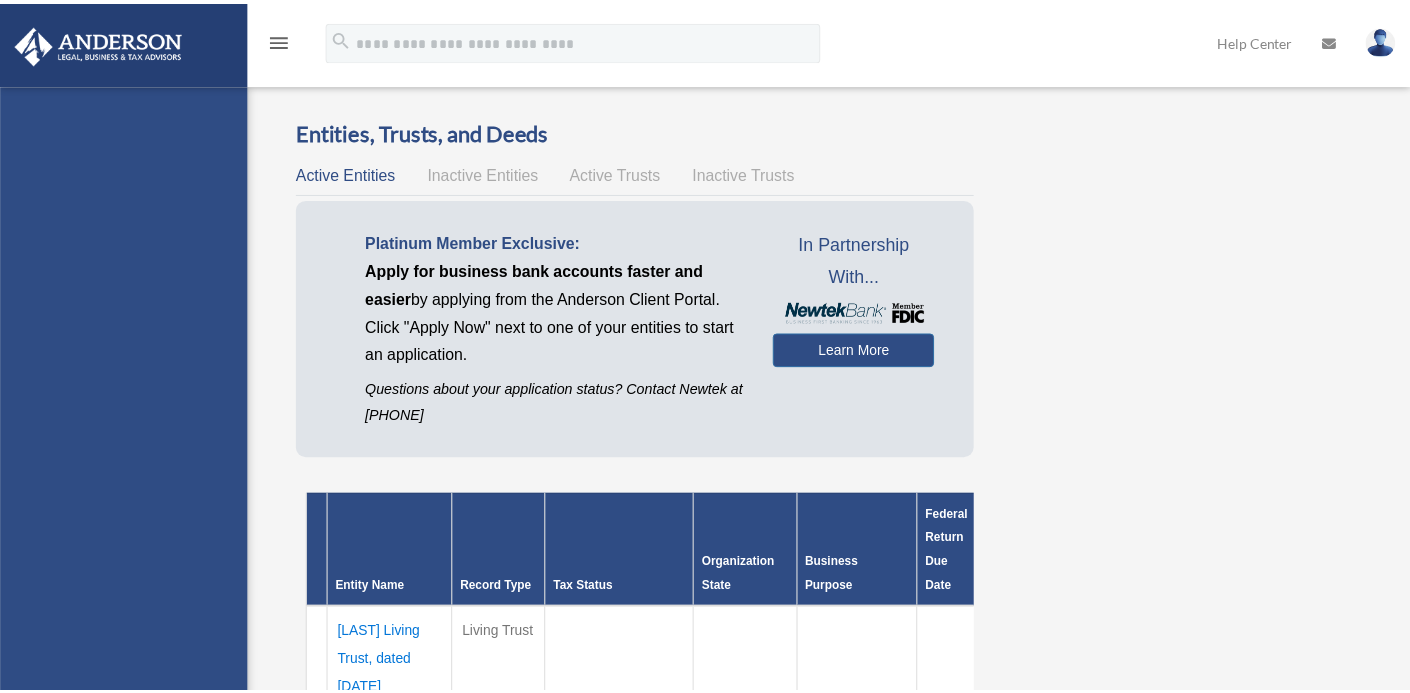 scroll, scrollTop: 0, scrollLeft: 0, axis: both 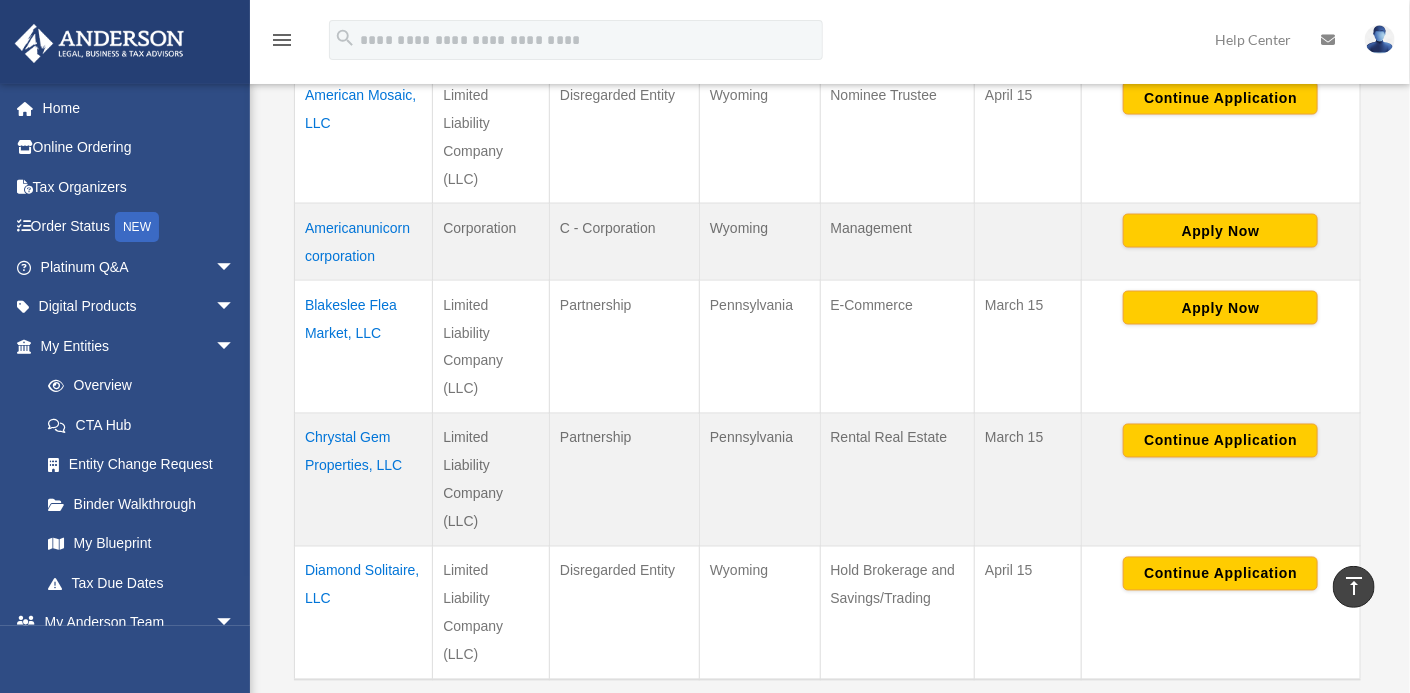 click on "2" at bounding box center [1278, 718] 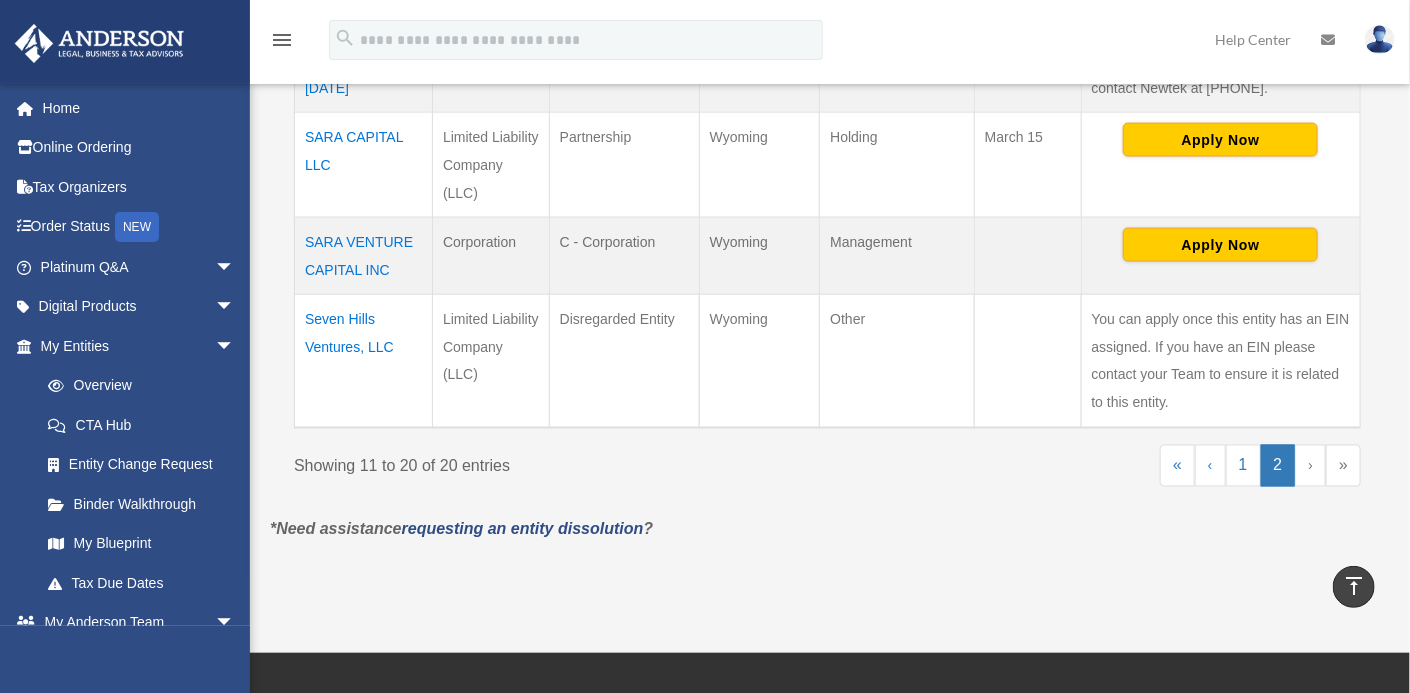 click on "Seven Hills Ventures, LLC" at bounding box center [364, 362] 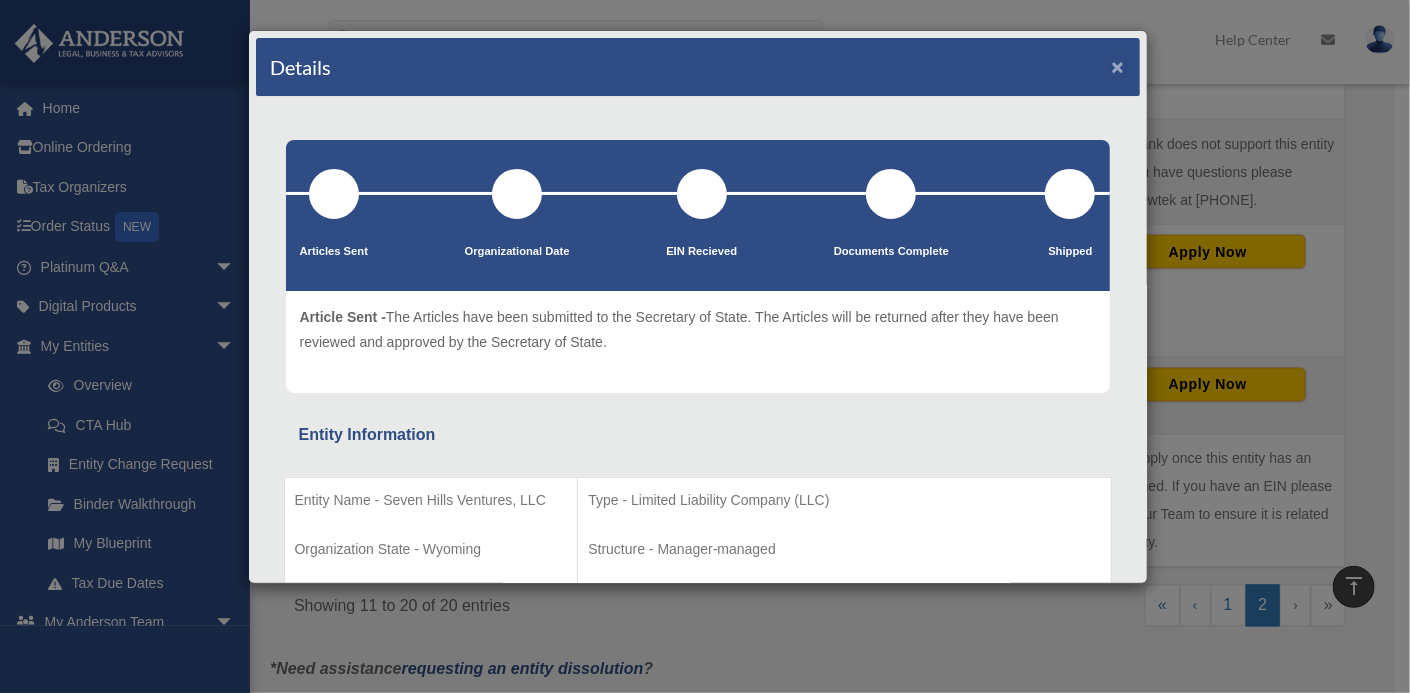 click on "×" at bounding box center [1118, 66] 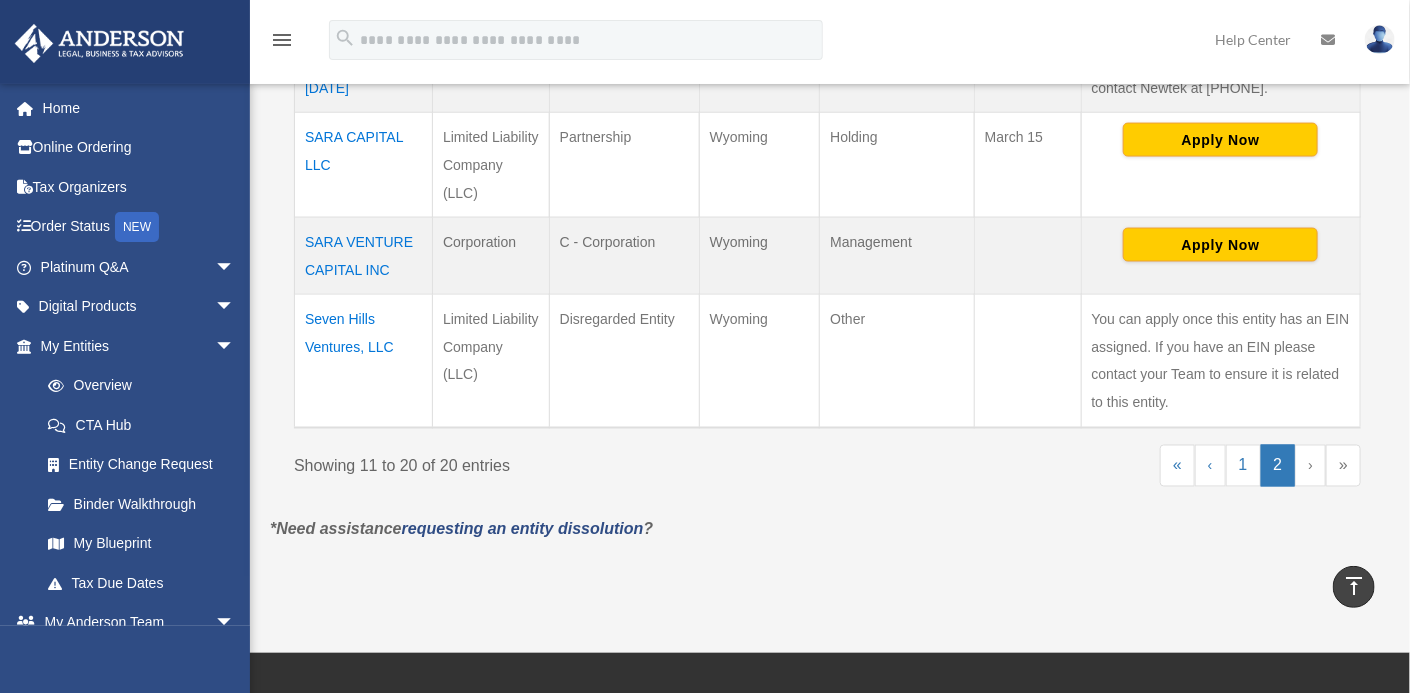 click on "SARA CAPITAL LLC" at bounding box center [364, 165] 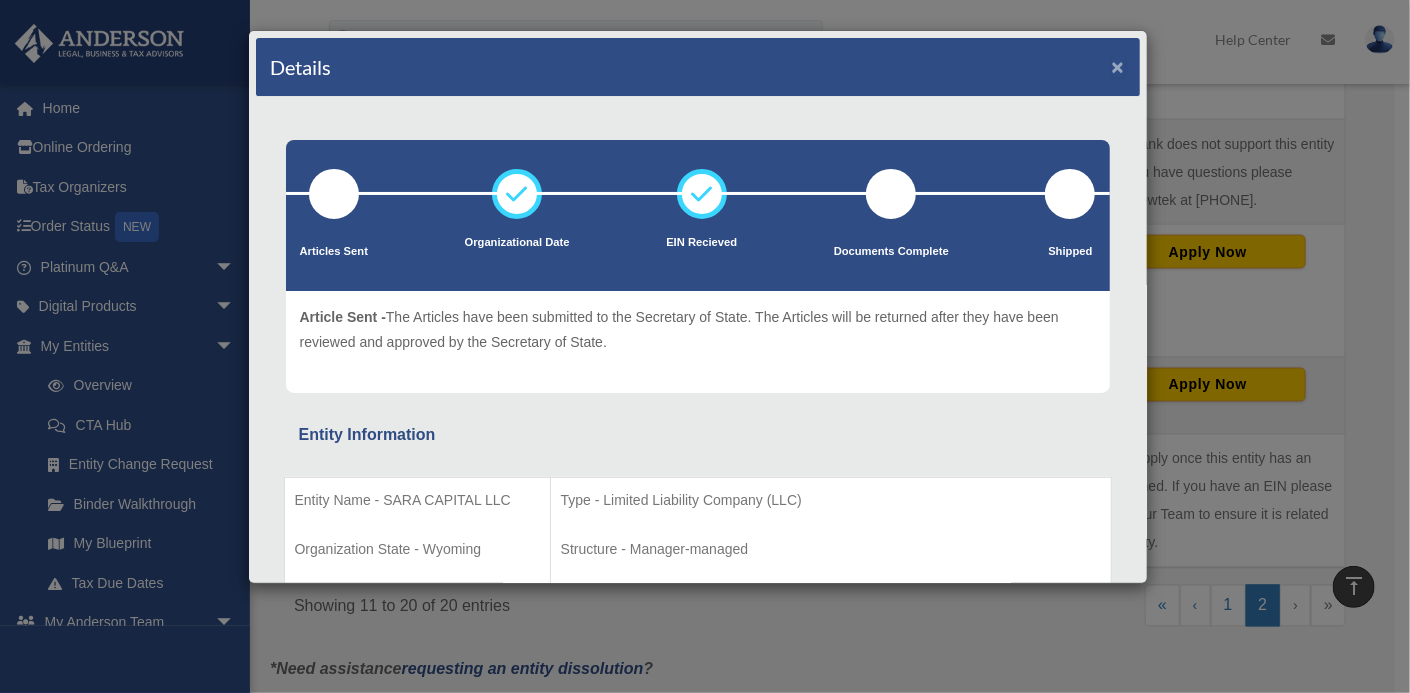 click on "×" at bounding box center [1118, 66] 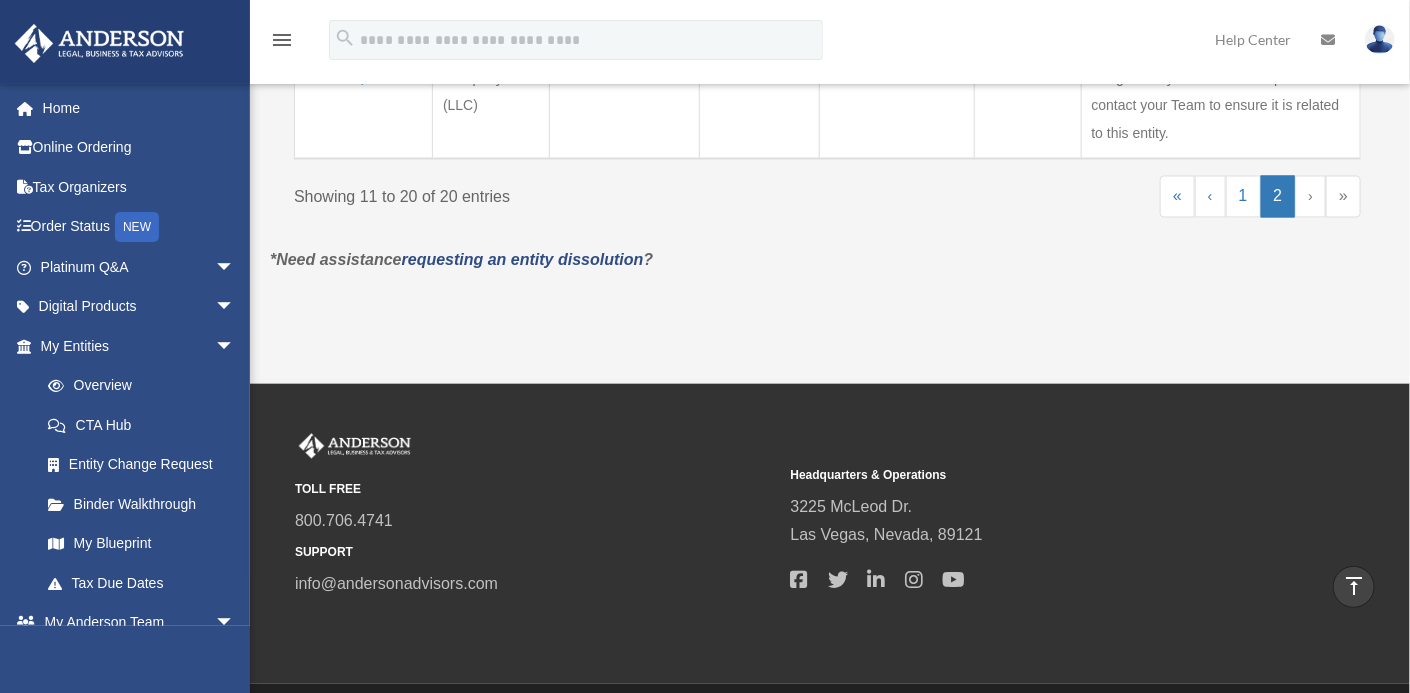 scroll, scrollTop: 0, scrollLeft: 0, axis: both 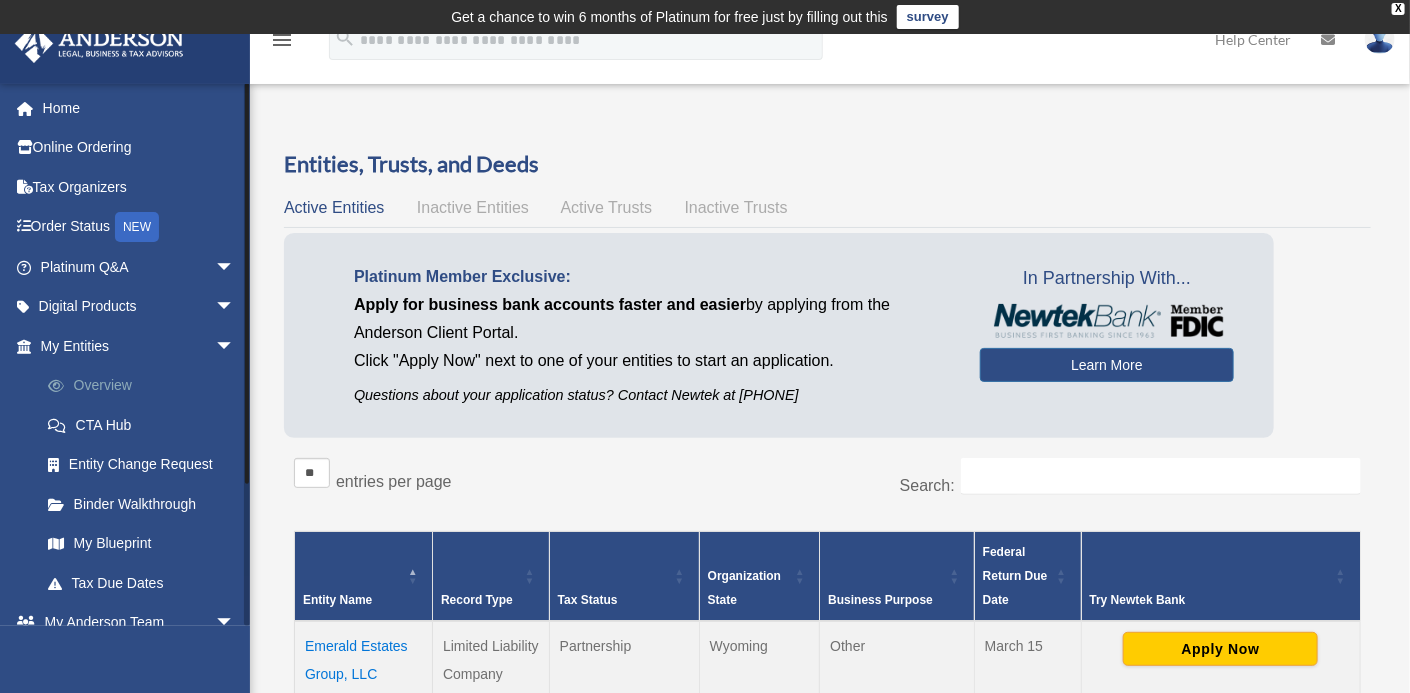 click on "Overview" at bounding box center [146, 386] 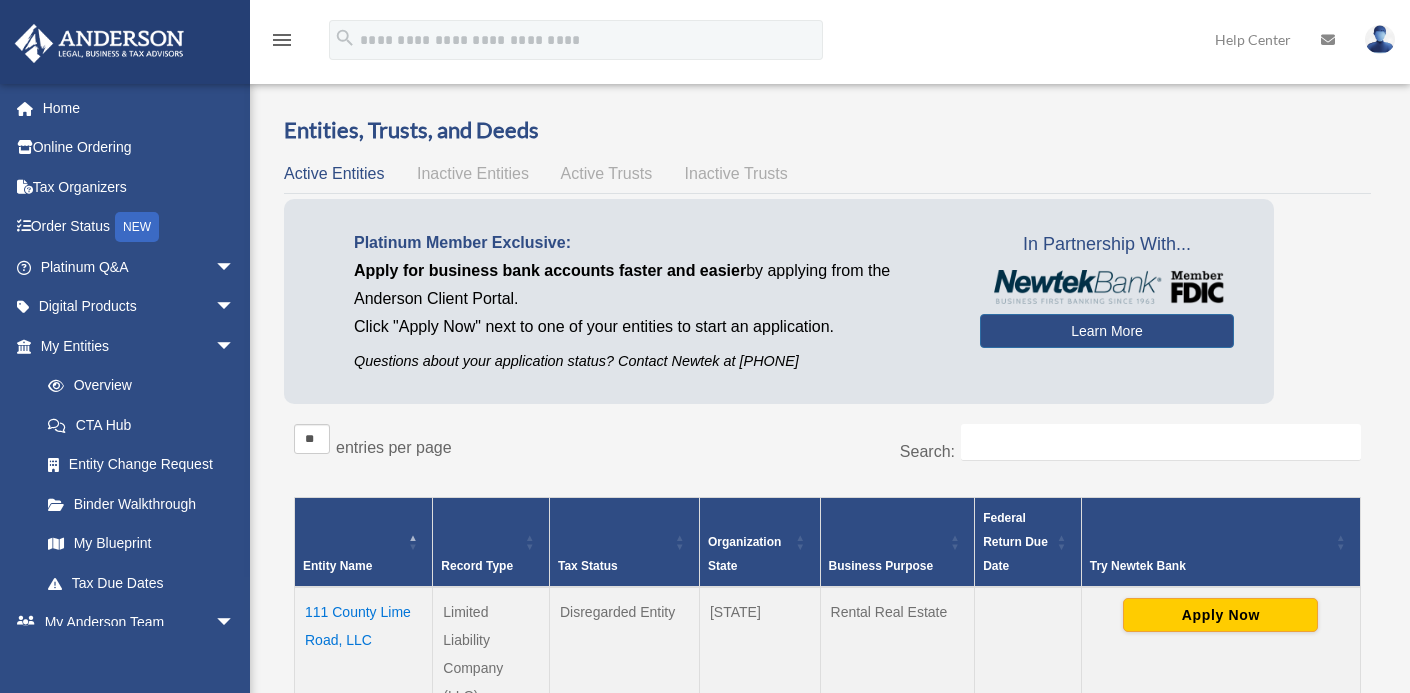 scroll, scrollTop: 0, scrollLeft: 0, axis: both 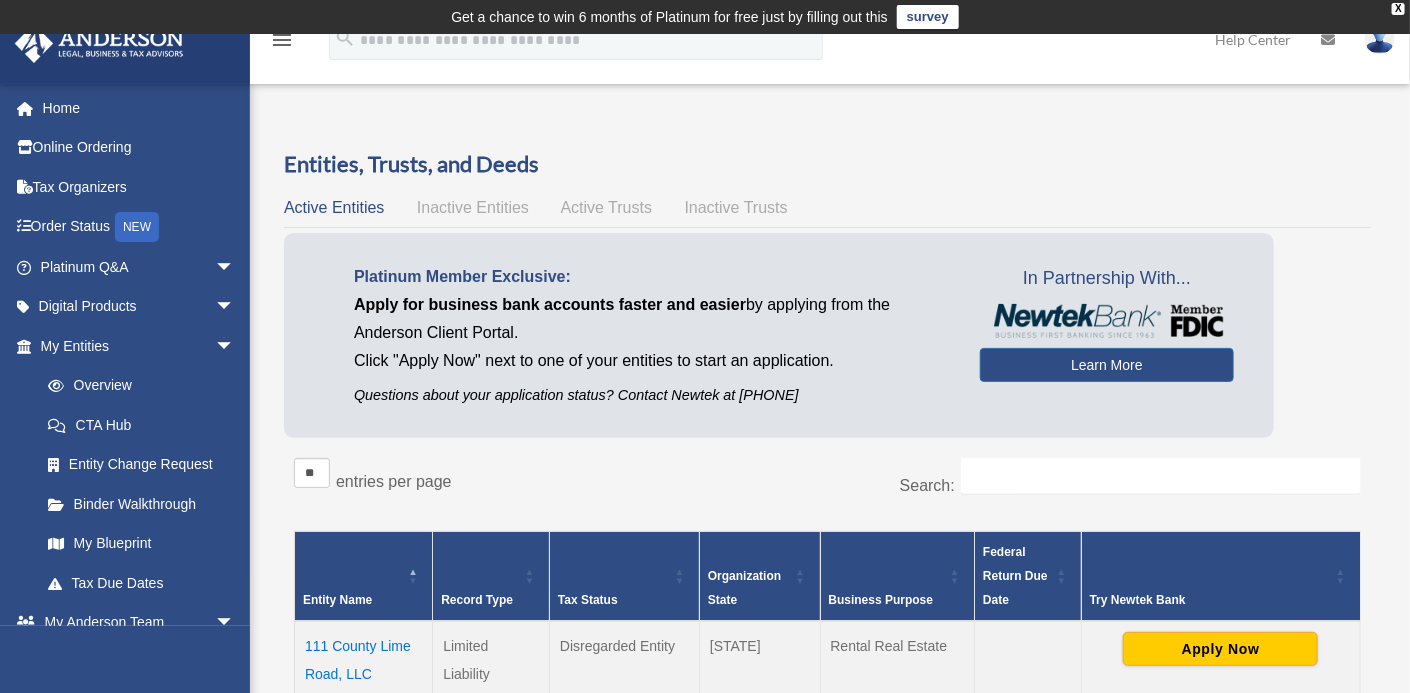 click on "Active Trusts" at bounding box center (607, 207) 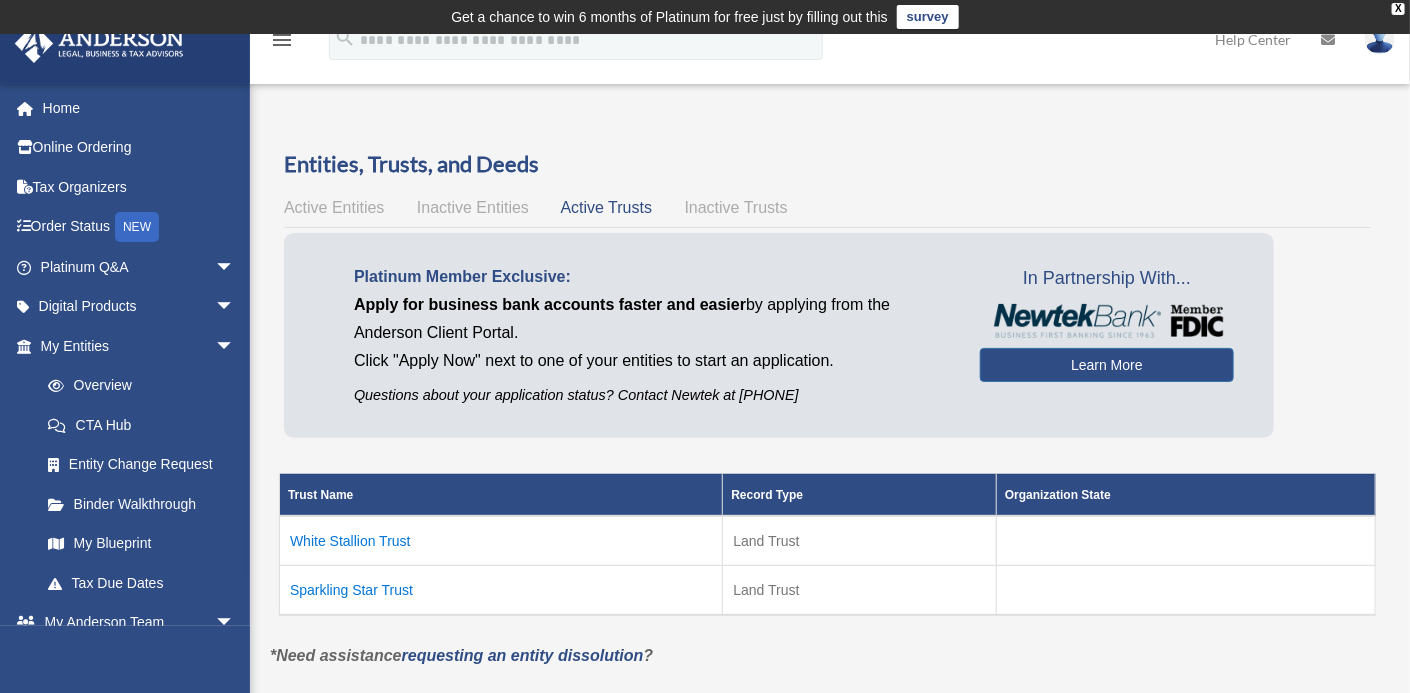 click on "White Stallion Trust" at bounding box center (501, 541) 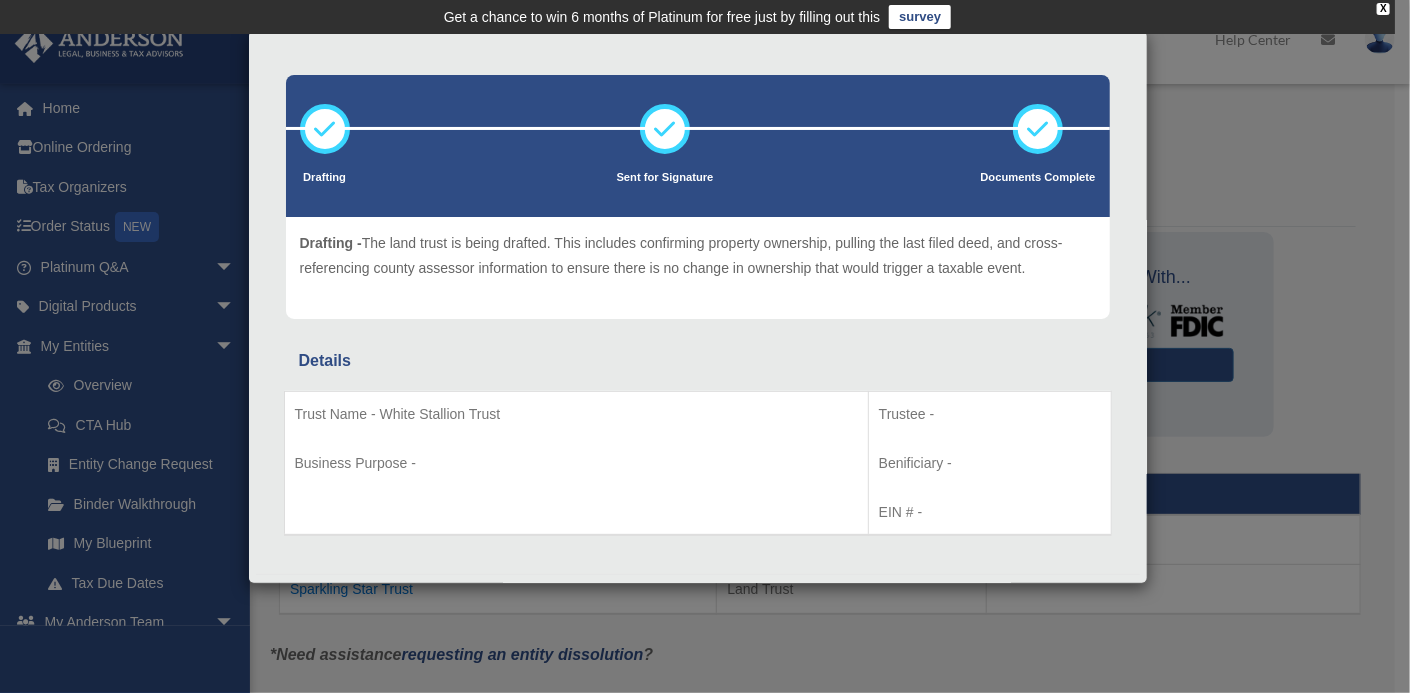 scroll, scrollTop: 91, scrollLeft: 0, axis: vertical 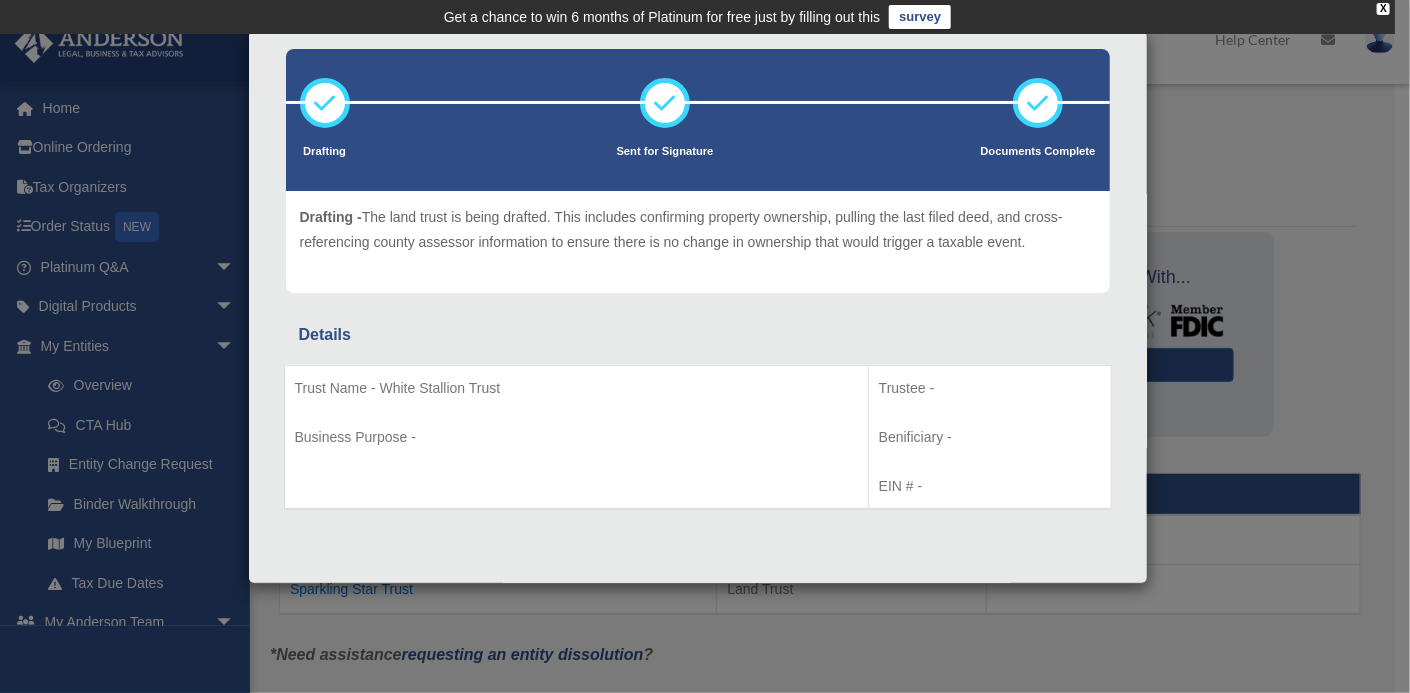 drag, startPoint x: 1116, startPoint y: 317, endPoint x: 1090, endPoint y: 253, distance: 69.079666 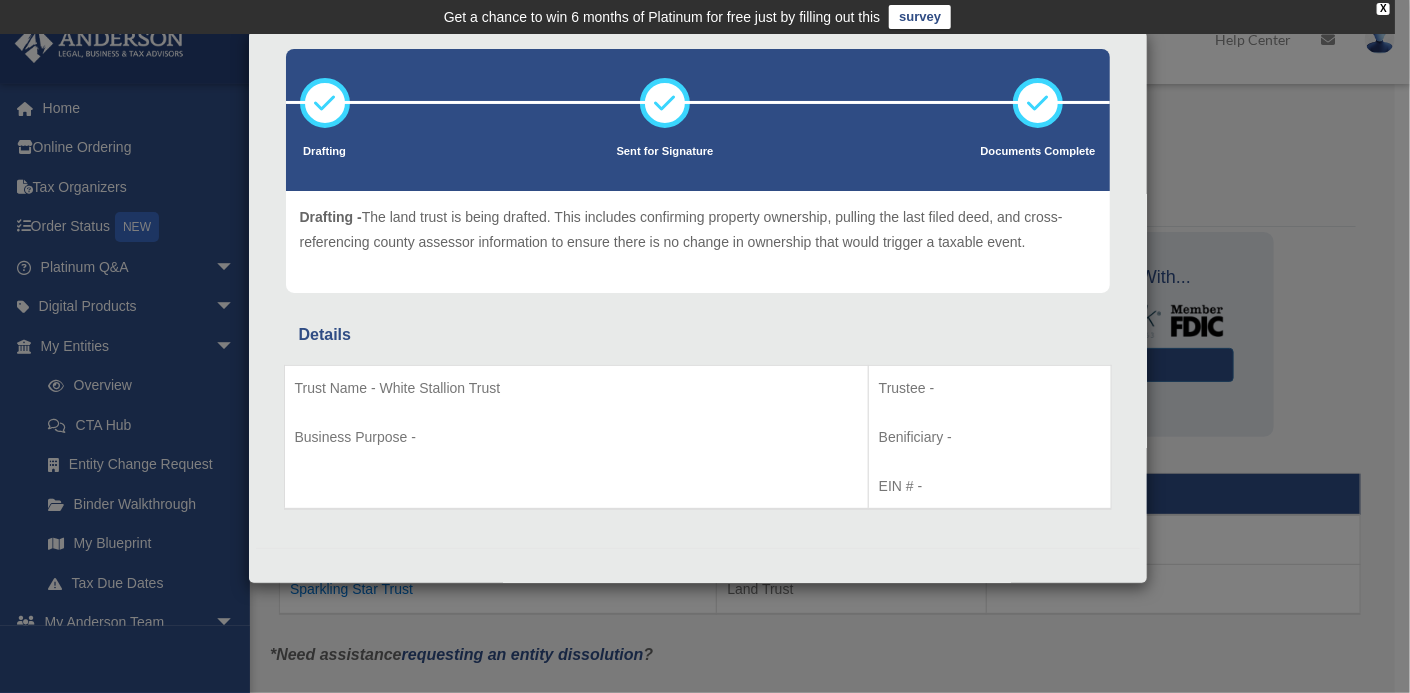 scroll, scrollTop: 456, scrollLeft: 0, axis: vertical 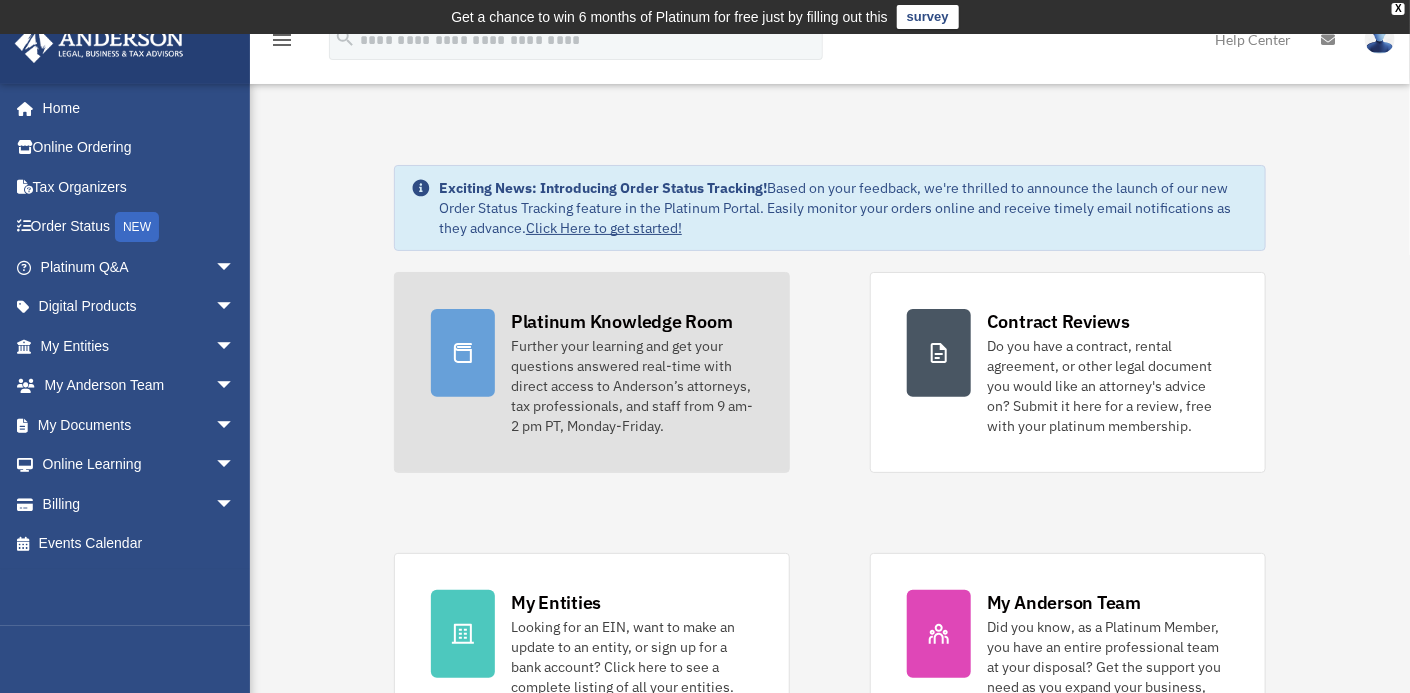 click on "Platinum Knowledge Room" at bounding box center (622, 321) 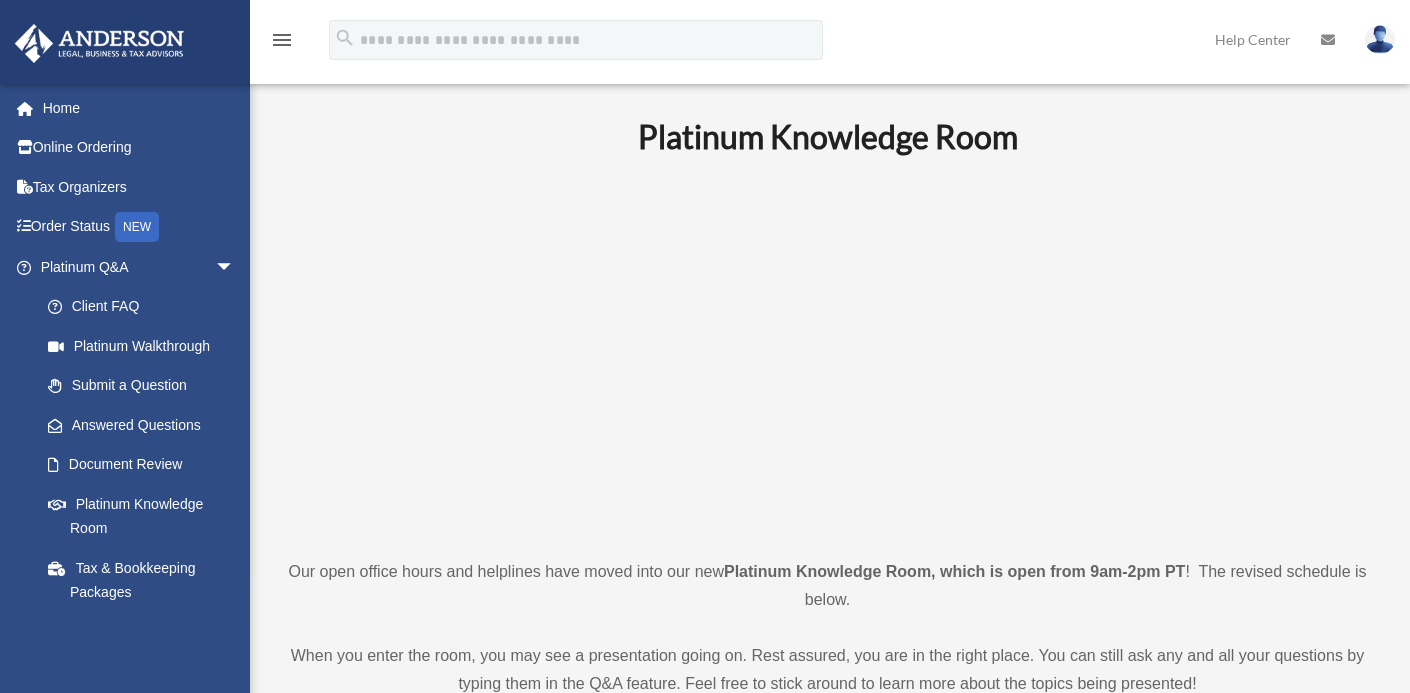 scroll, scrollTop: 0, scrollLeft: 0, axis: both 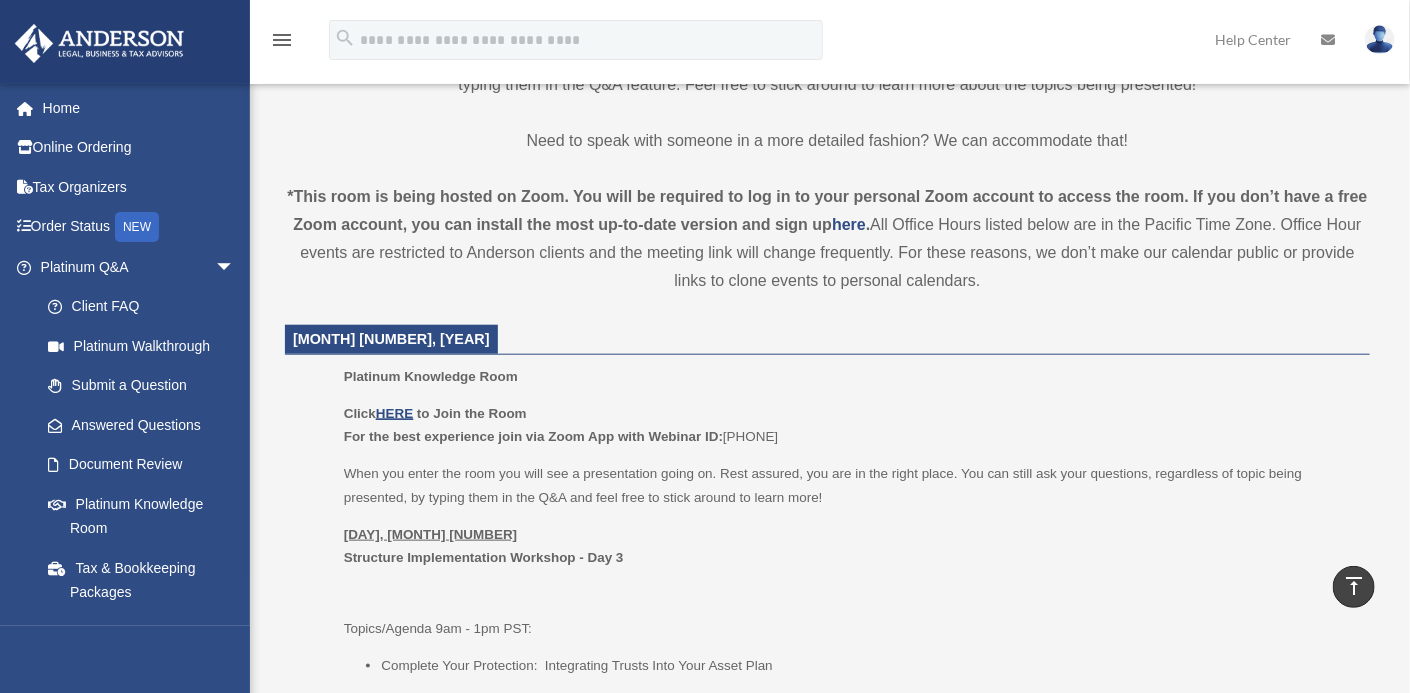 click on "Monday, Aug 4" at bounding box center (430, 534) 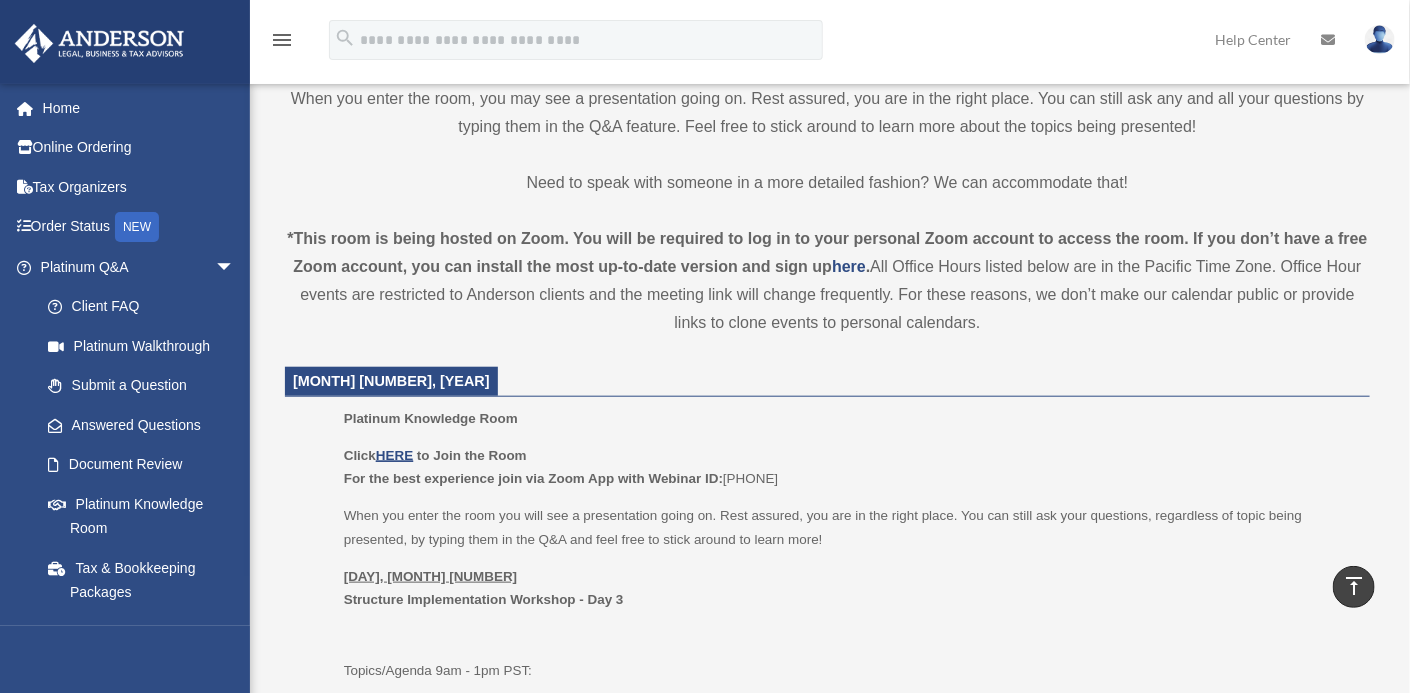 scroll, scrollTop: 0, scrollLeft: 0, axis: both 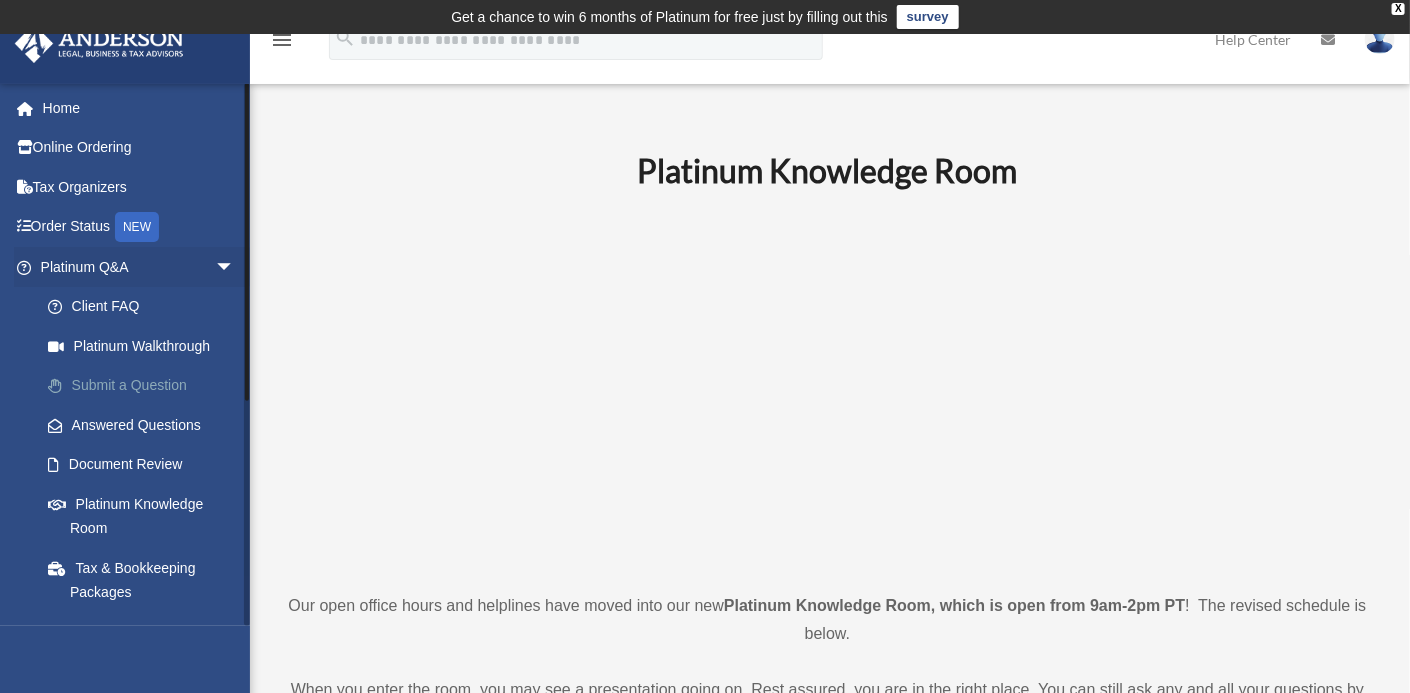 click on "Submit a Question" at bounding box center [146, 386] 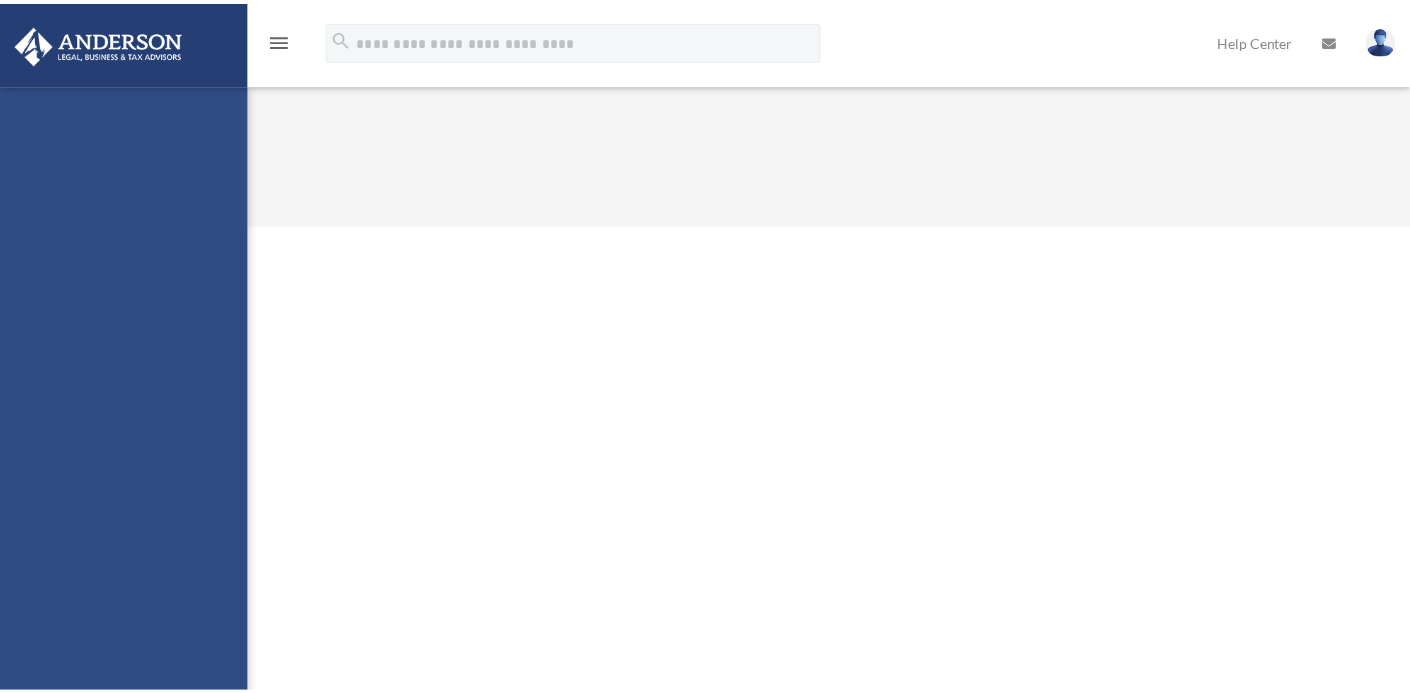 scroll, scrollTop: 0, scrollLeft: 0, axis: both 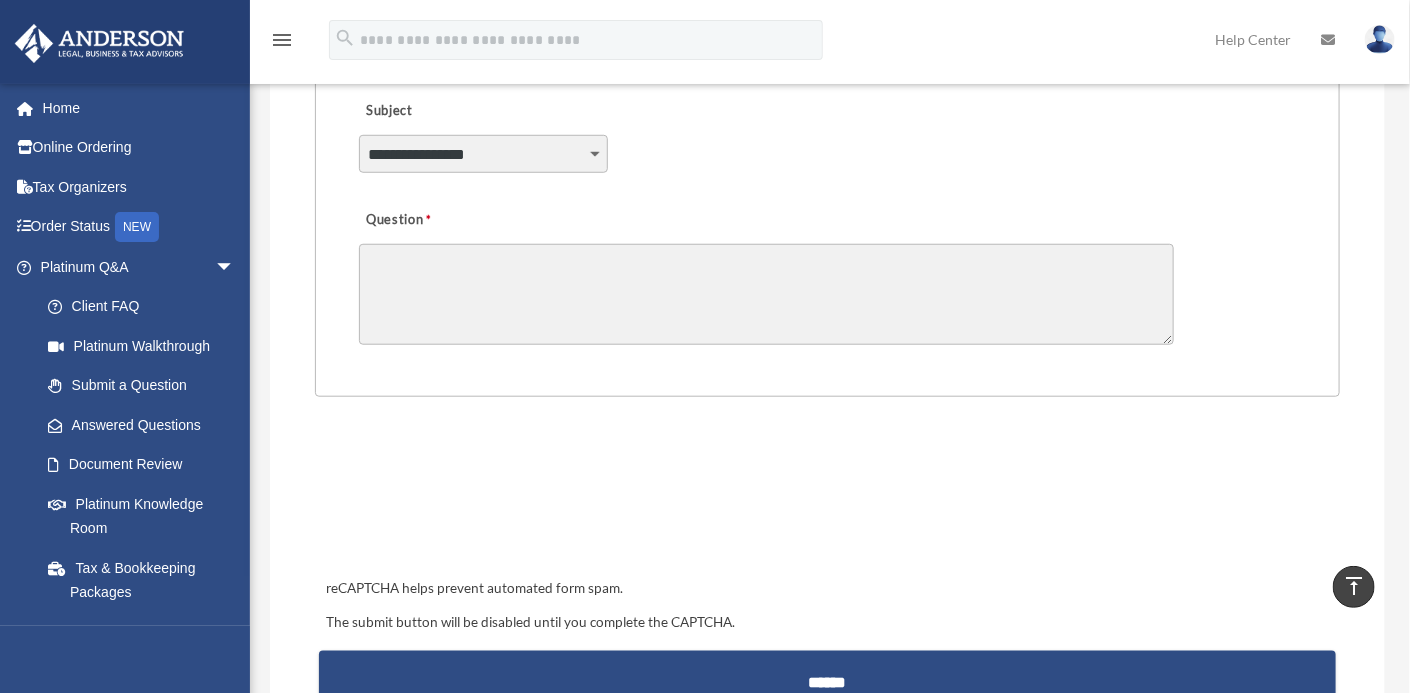 click on "**********" at bounding box center [484, 154] 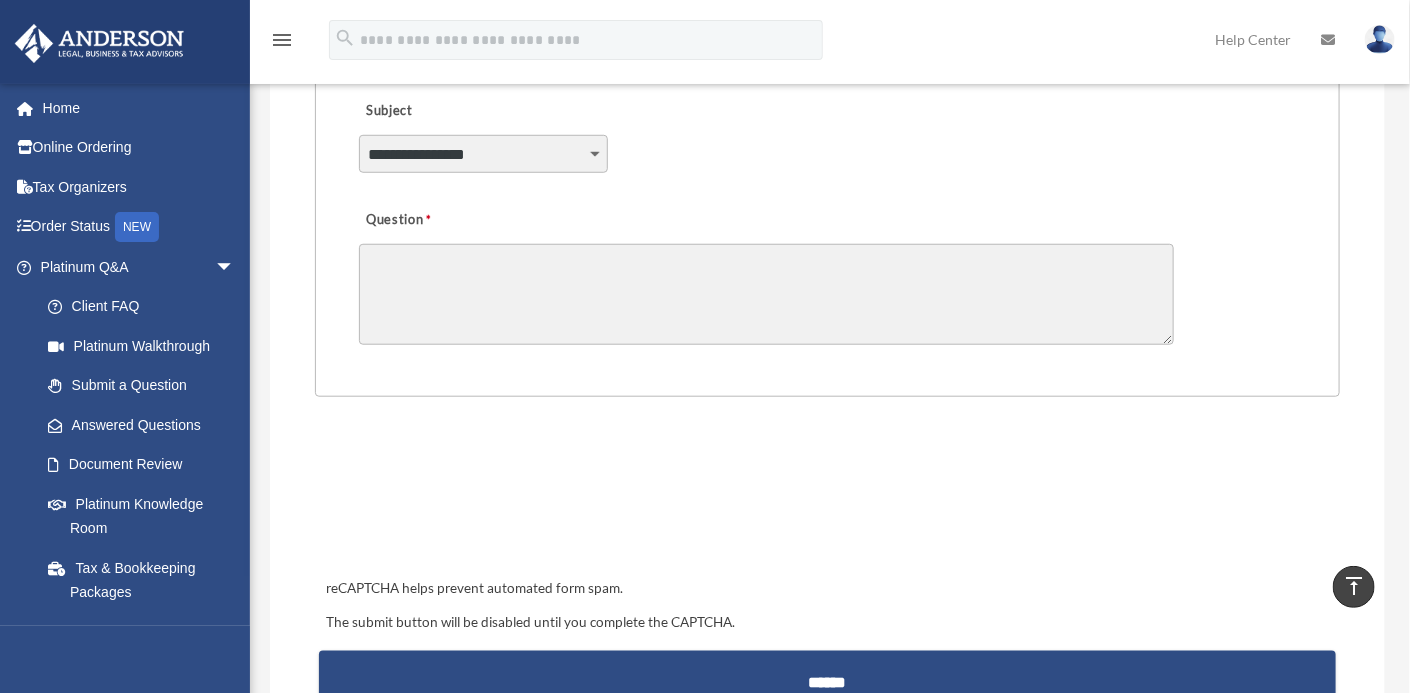 select on "******" 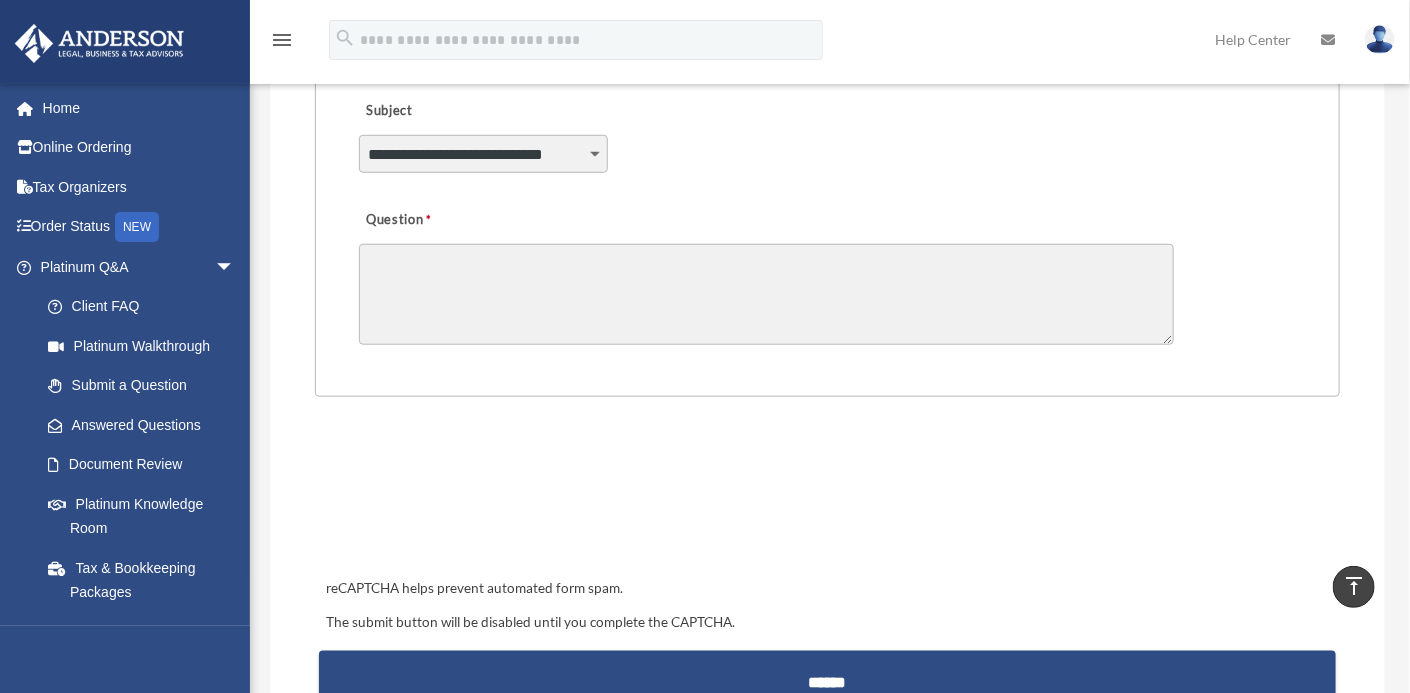 click on "**********" at bounding box center [484, 154] 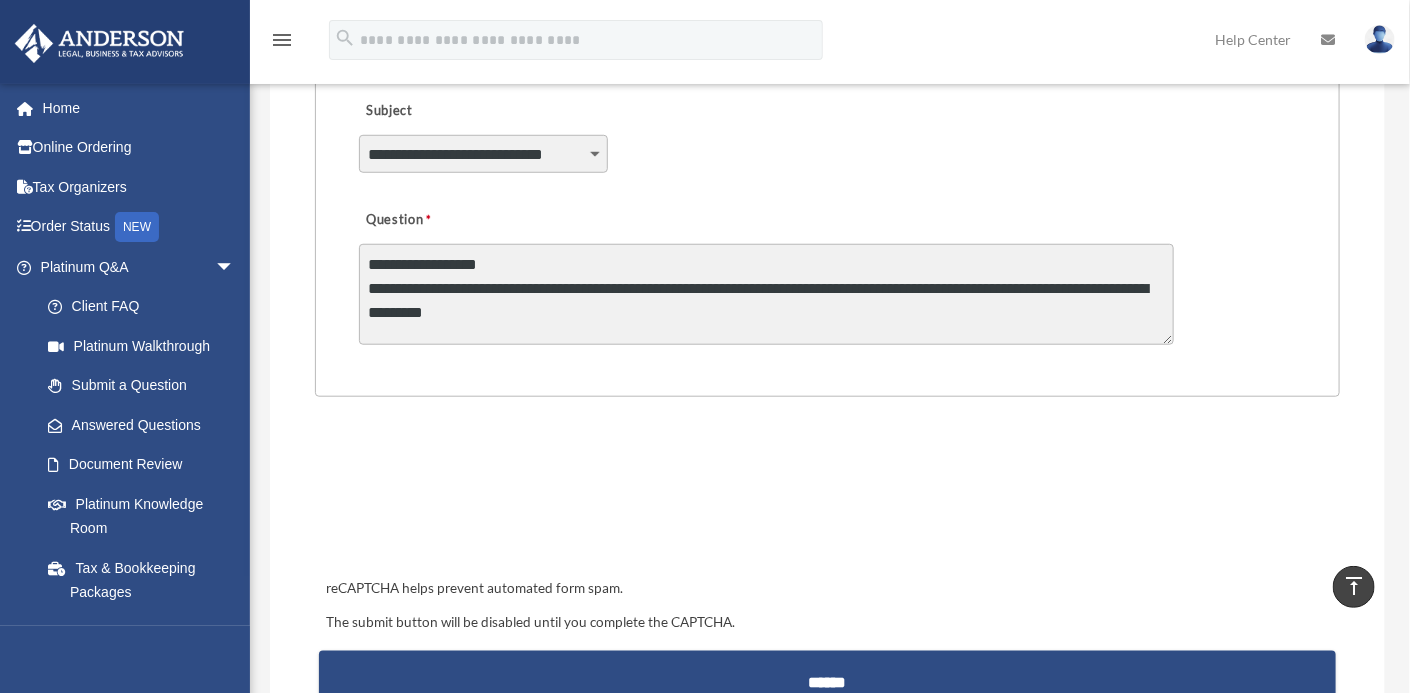 click on "**********" at bounding box center [766, 294] 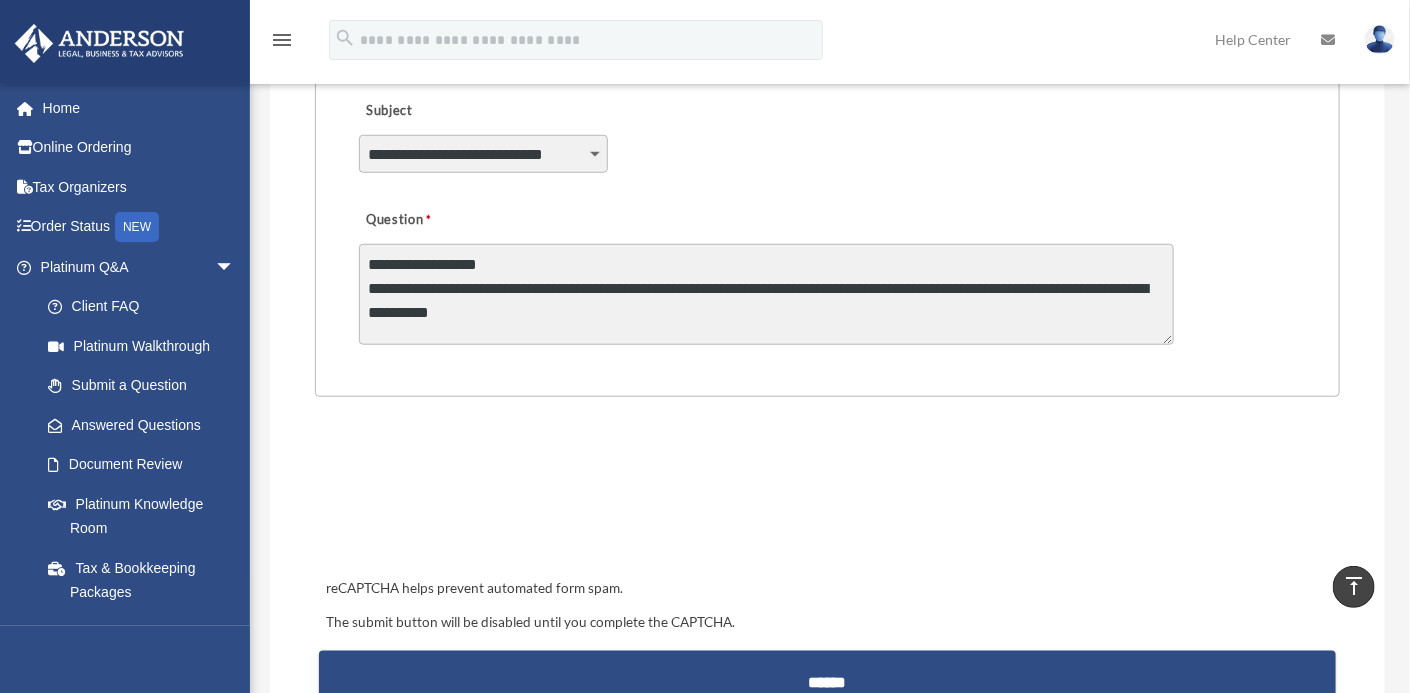 click on "**********" at bounding box center (766, 294) 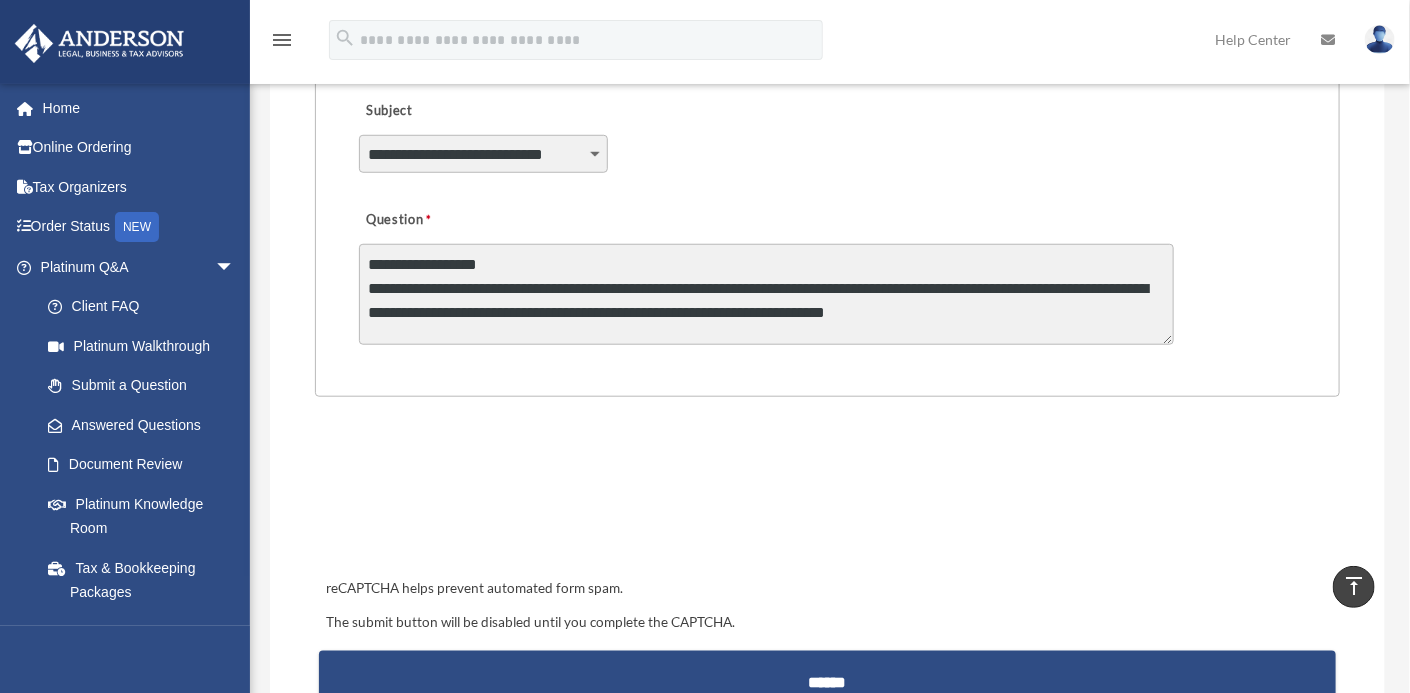 click on "**********" at bounding box center [766, 294] 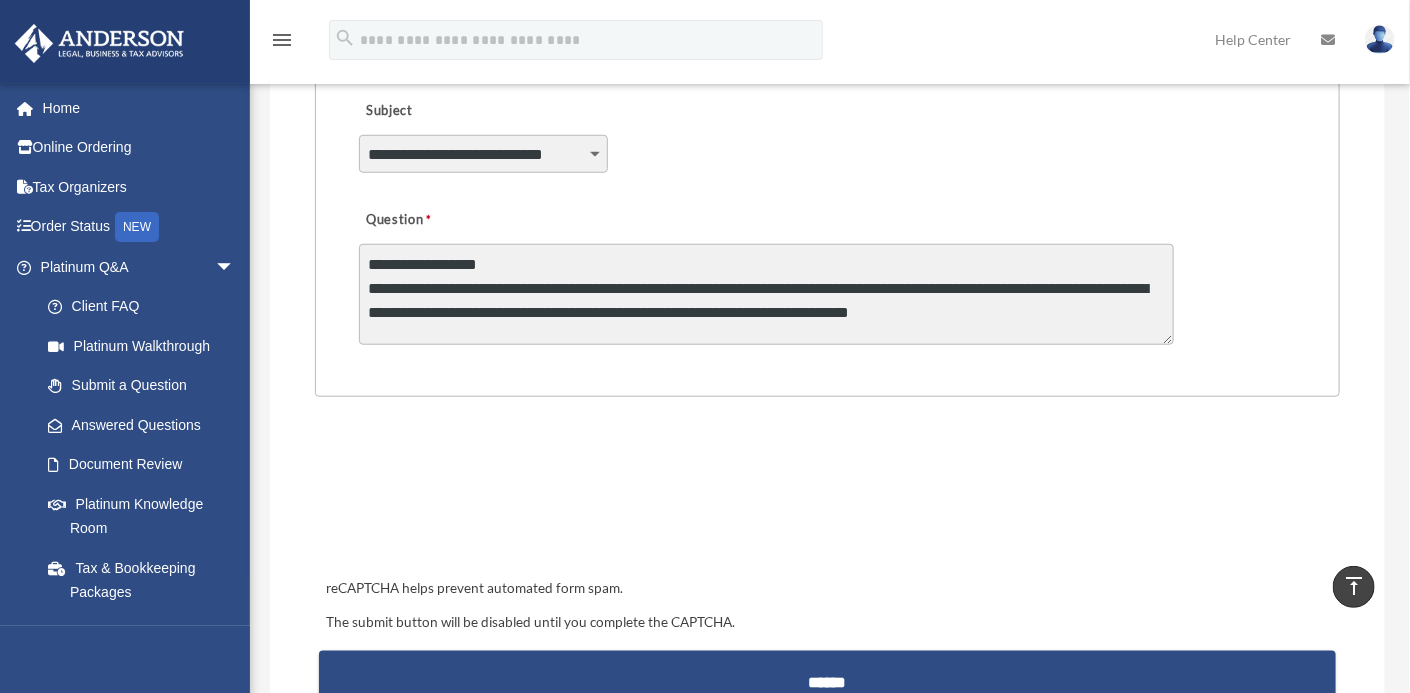 click on "**********" at bounding box center [766, 294] 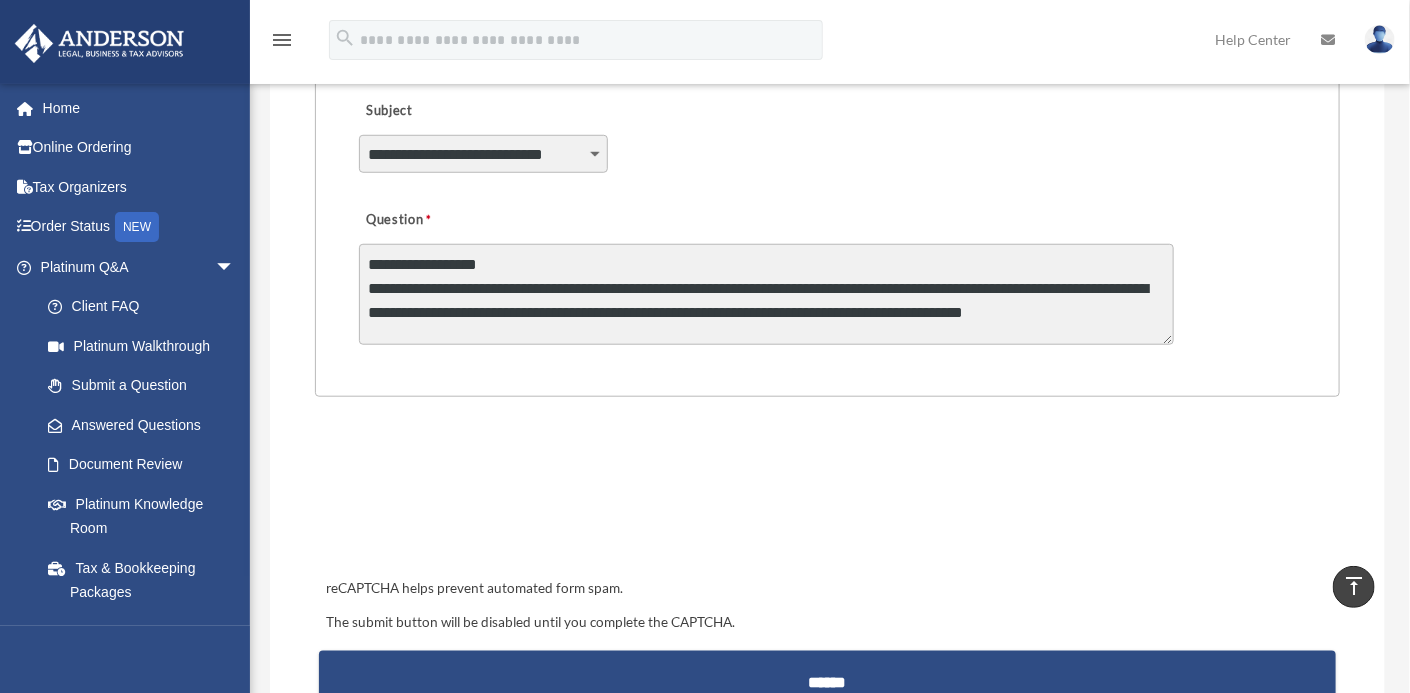 click on "**********" at bounding box center (766, 294) 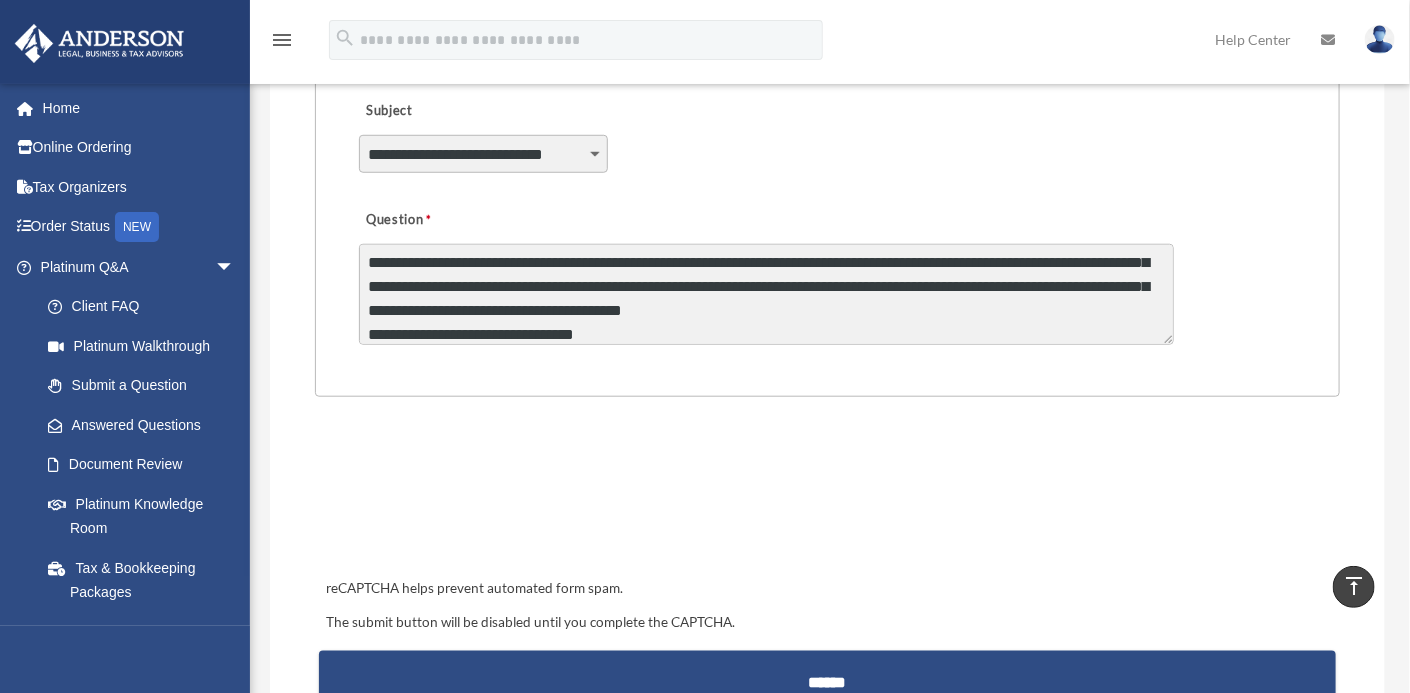 scroll, scrollTop: 74, scrollLeft: 0, axis: vertical 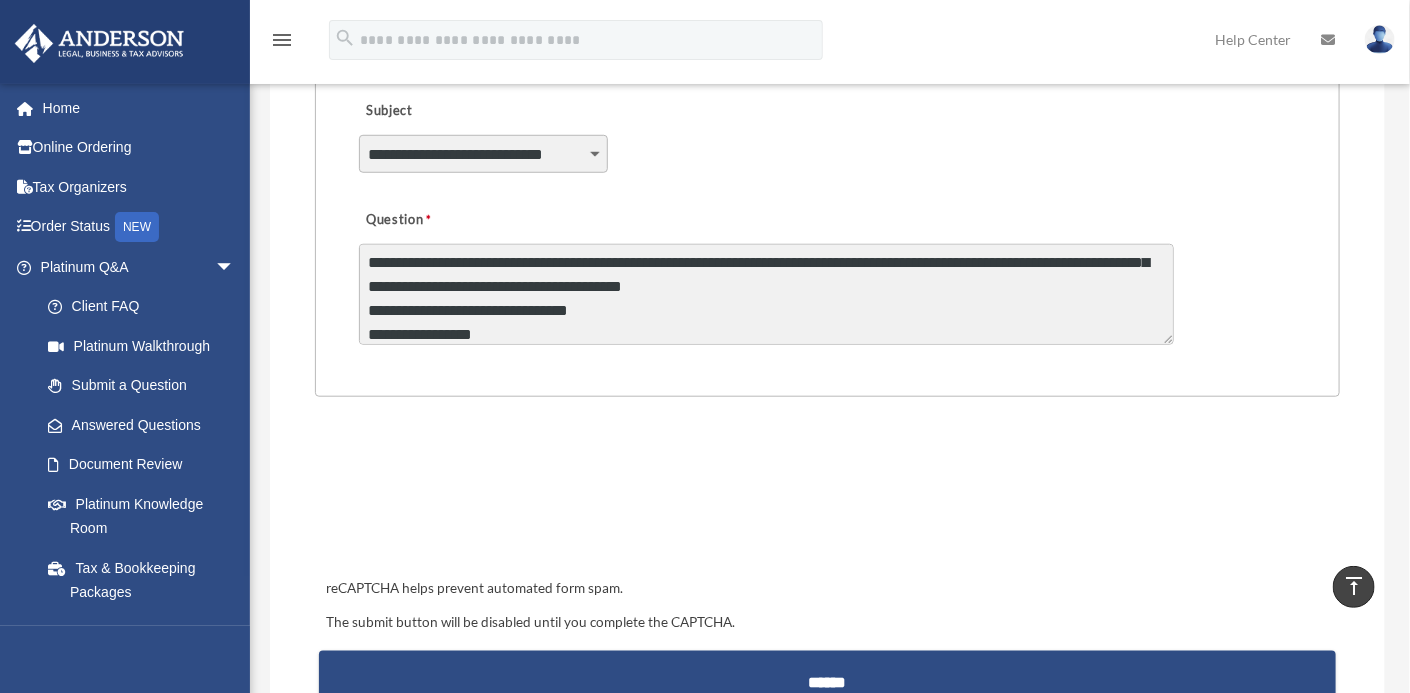 type on "**********" 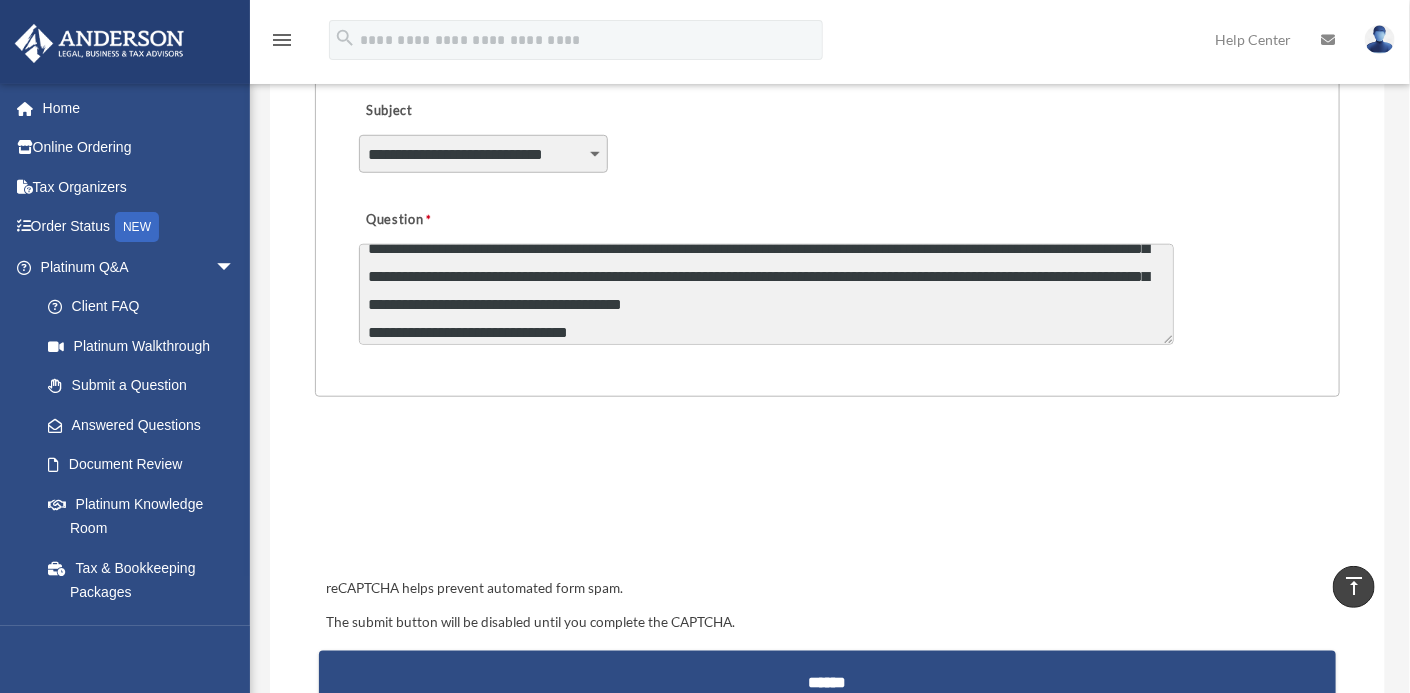scroll, scrollTop: 79, scrollLeft: 0, axis: vertical 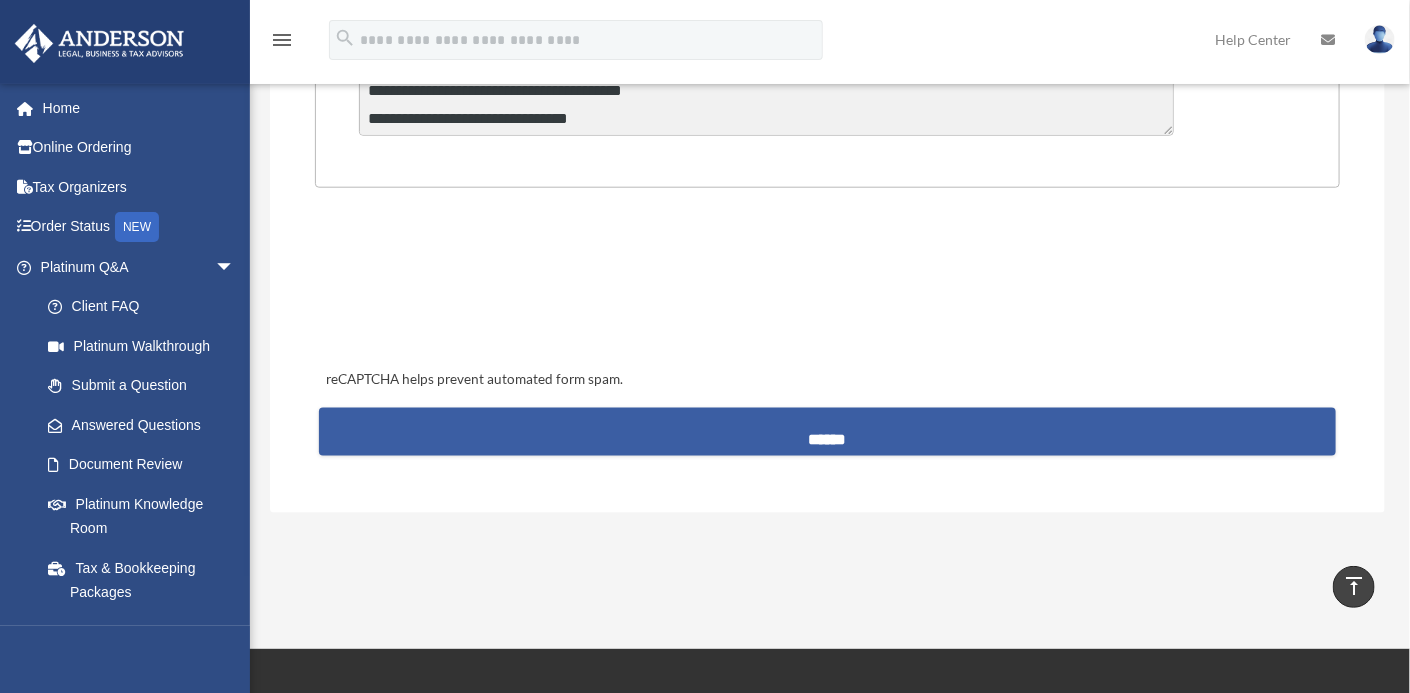 click on "******" at bounding box center (828, 432) 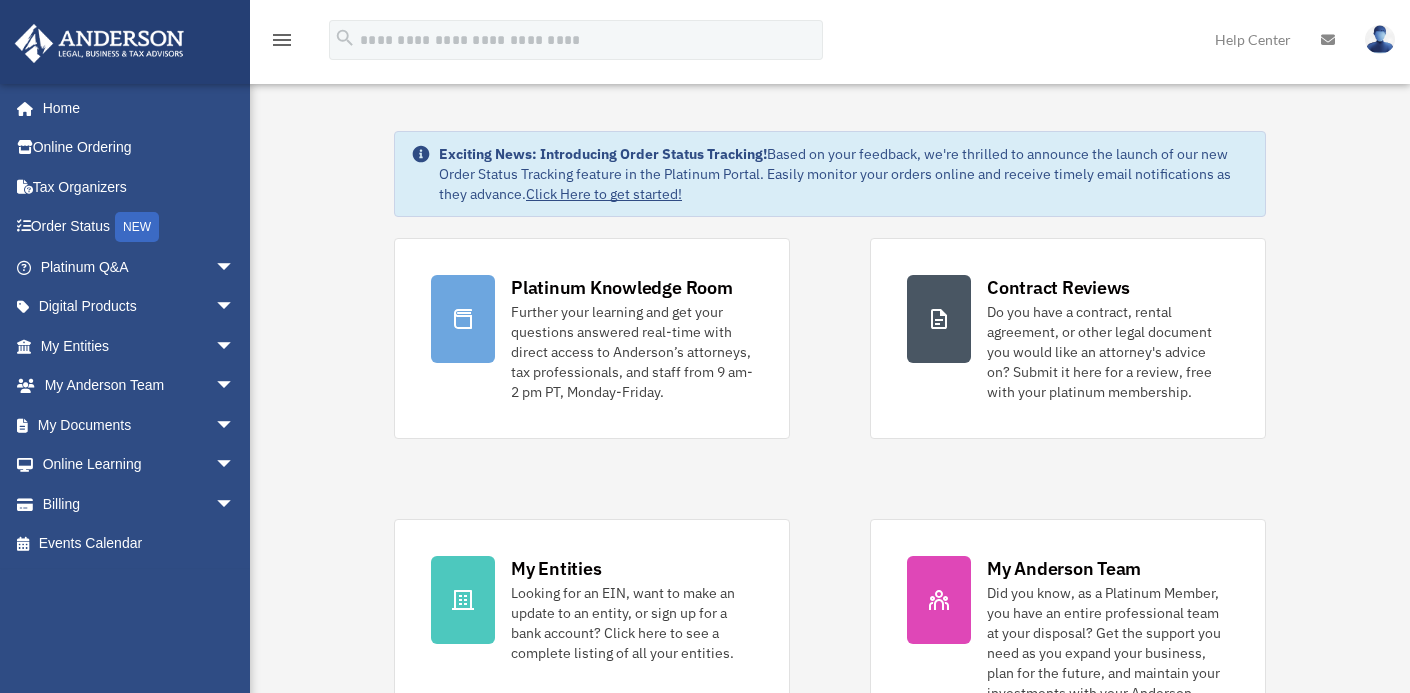 scroll, scrollTop: 0, scrollLeft: 0, axis: both 